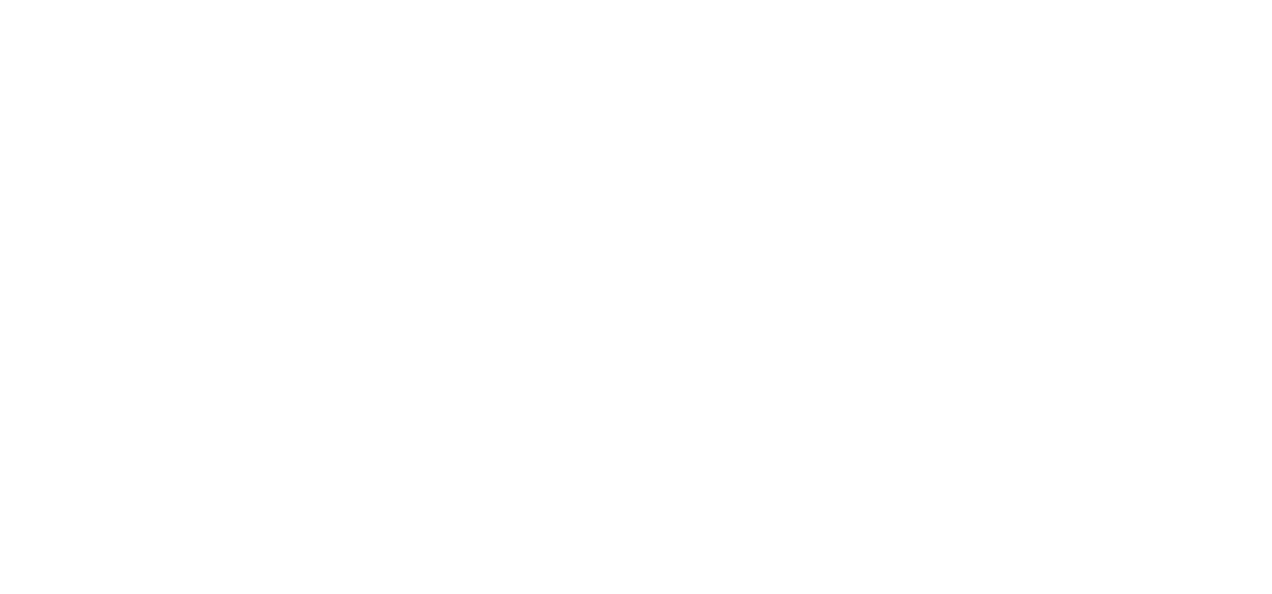 scroll, scrollTop: 0, scrollLeft: 0, axis: both 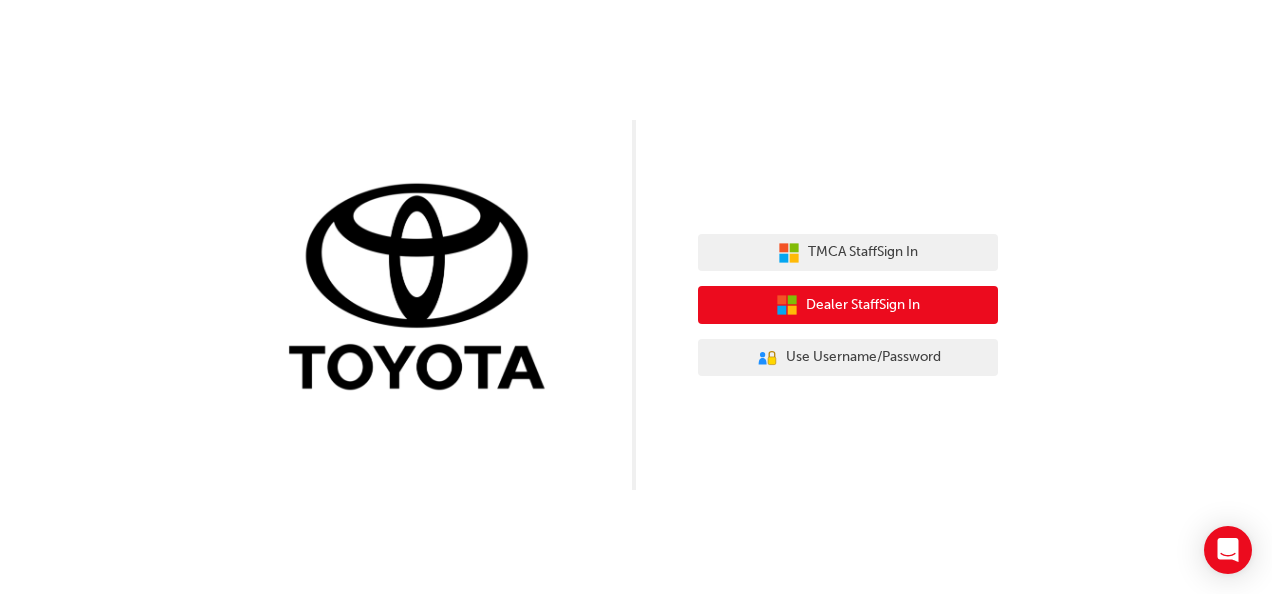 click on "Dealer Staff  Sign In" at bounding box center [863, 305] 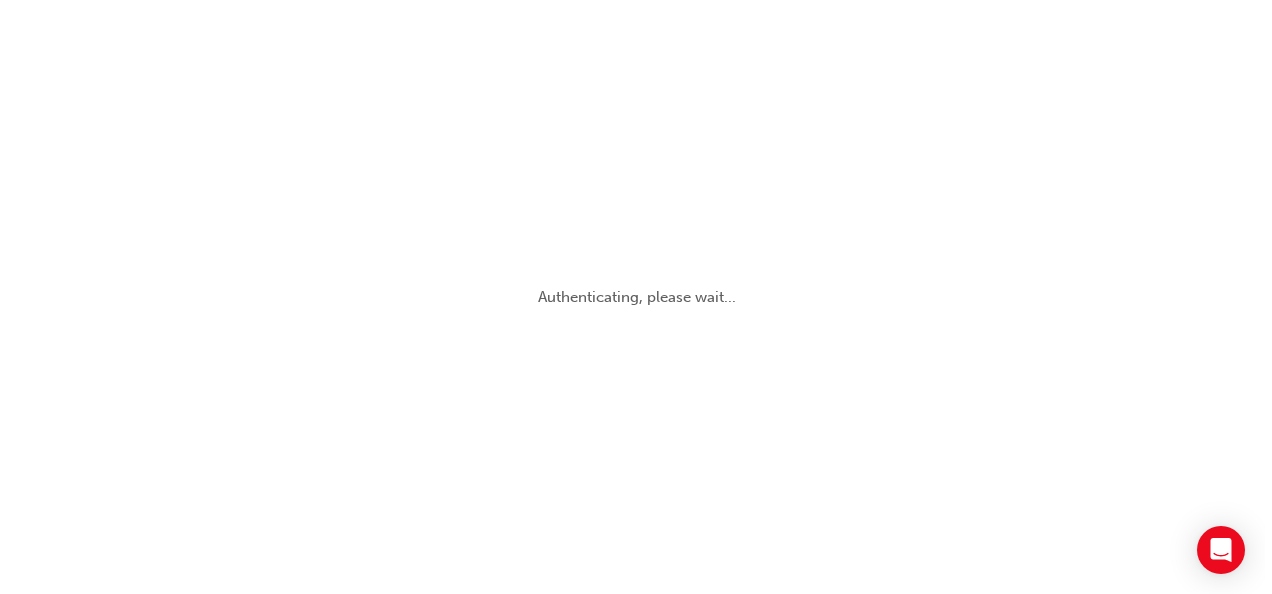 scroll, scrollTop: 0, scrollLeft: 0, axis: both 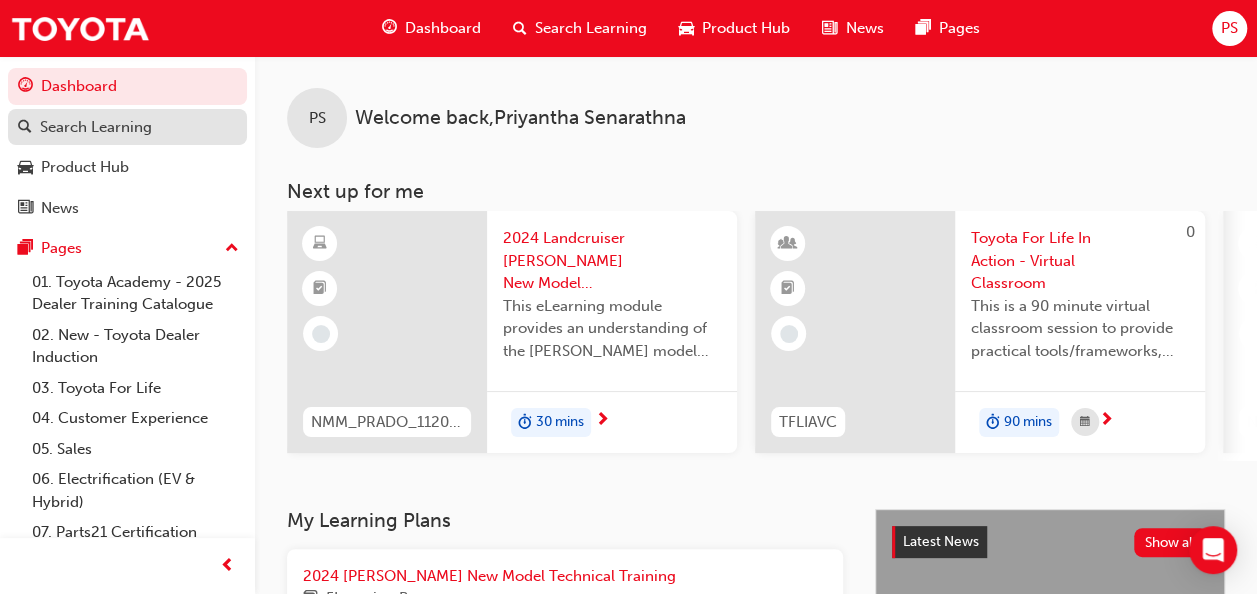 click on "Search Learning" at bounding box center (96, 127) 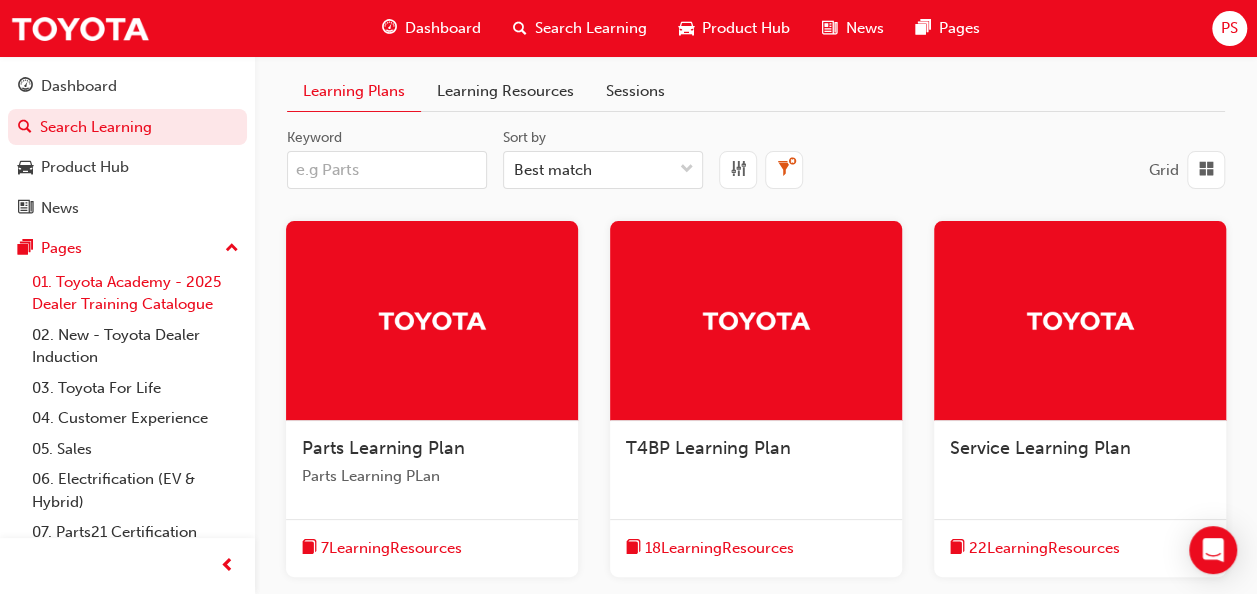 click on "01. Toyota Academy - 2025 Dealer Training Catalogue" at bounding box center (135, 293) 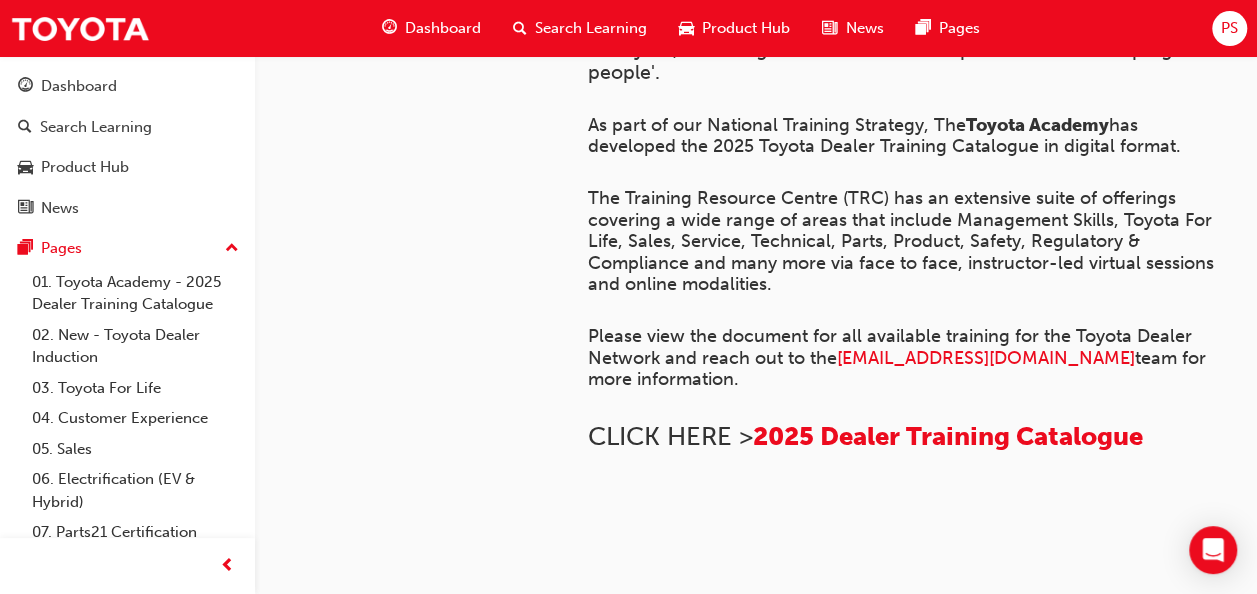 scroll, scrollTop: 301, scrollLeft: 0, axis: vertical 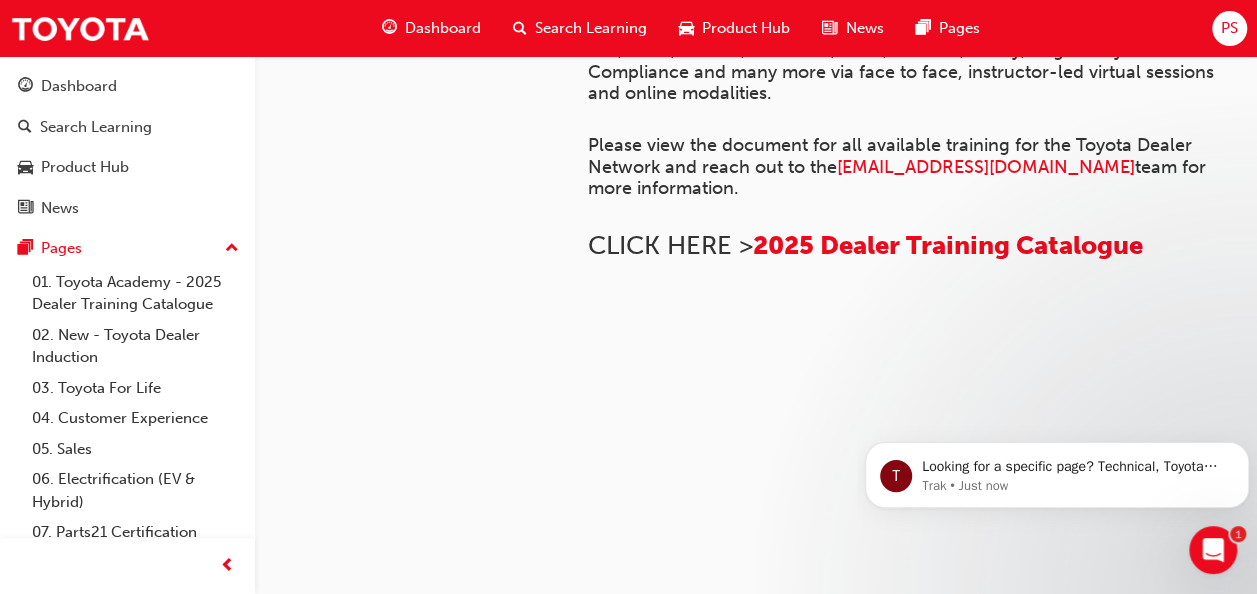 click at bounding box center (588, 333) 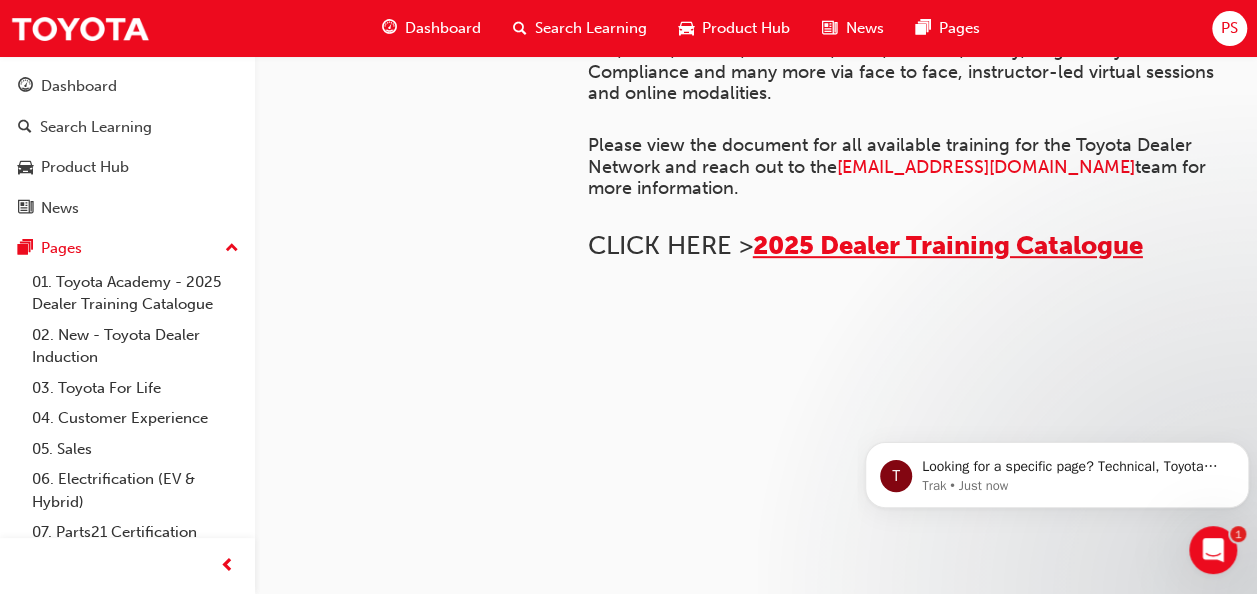 click on "2025 Dealer Training Catalogue" at bounding box center (948, 245) 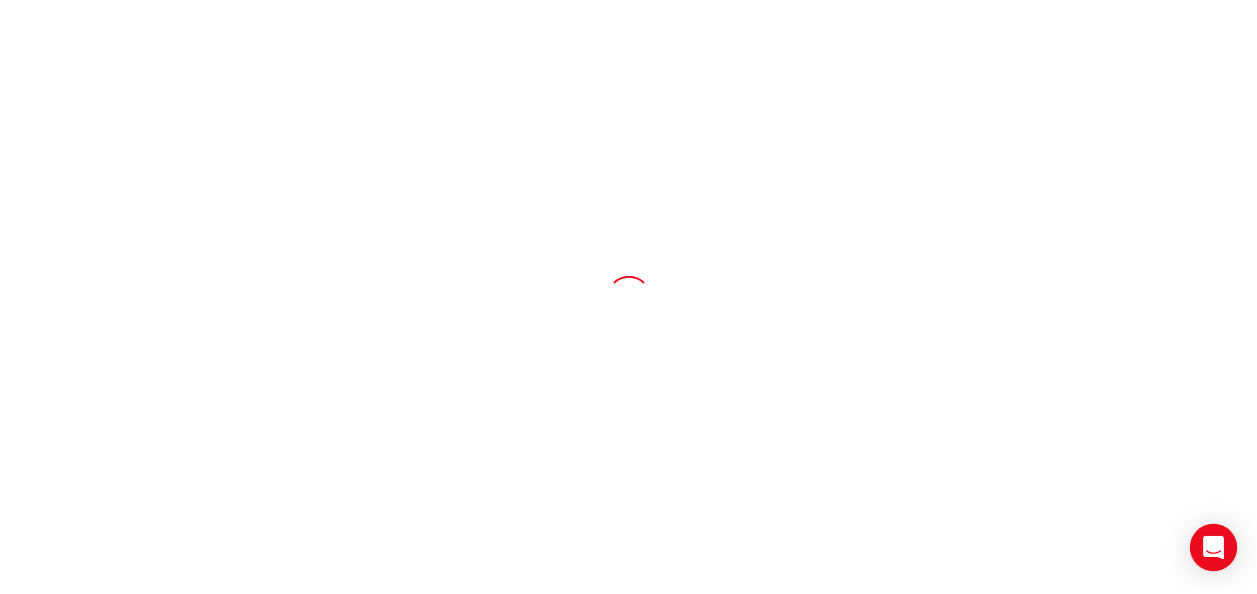 scroll, scrollTop: 0, scrollLeft: 0, axis: both 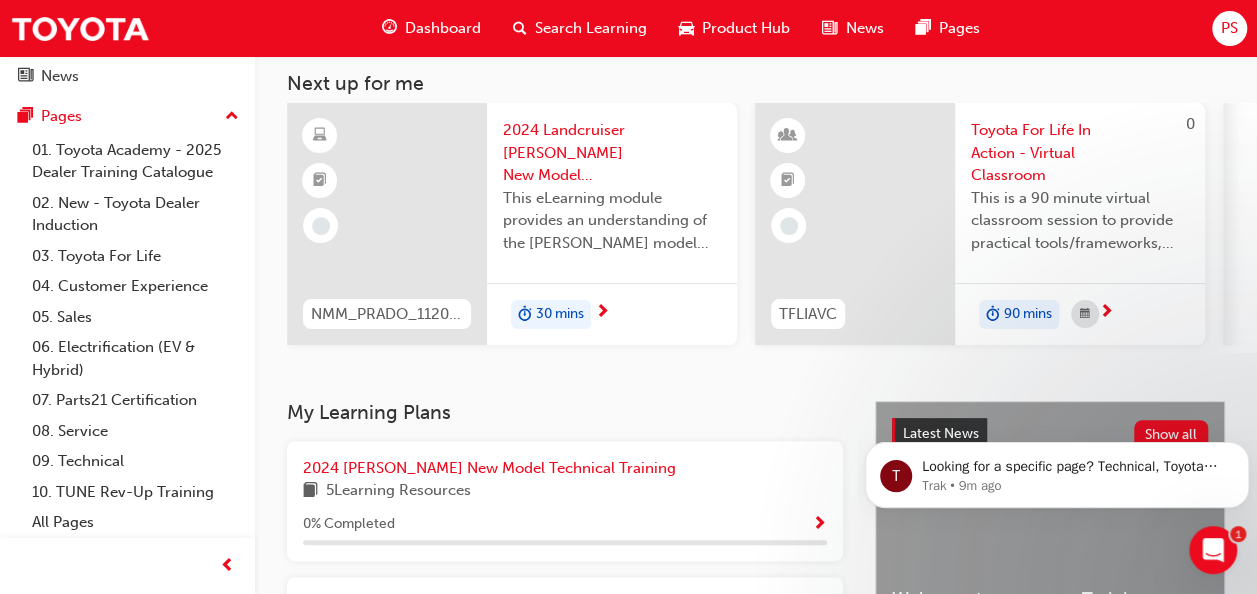 click on "PS" at bounding box center (1229, 28) 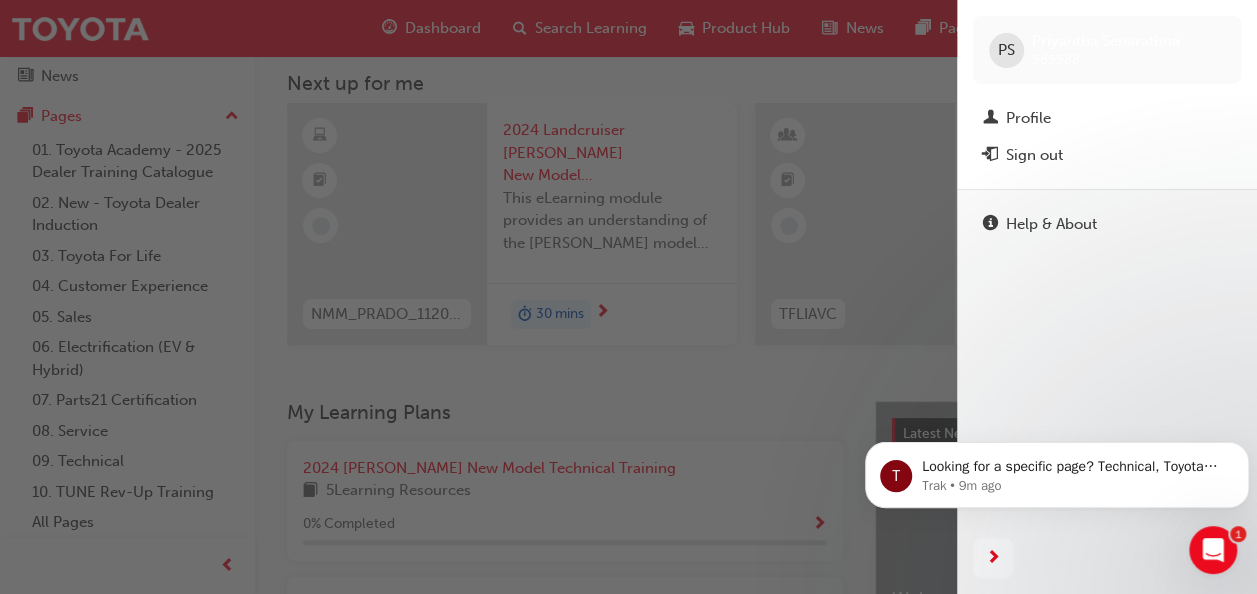 click on "PS Priyantha   Senarathna 565588" at bounding box center [1107, 50] 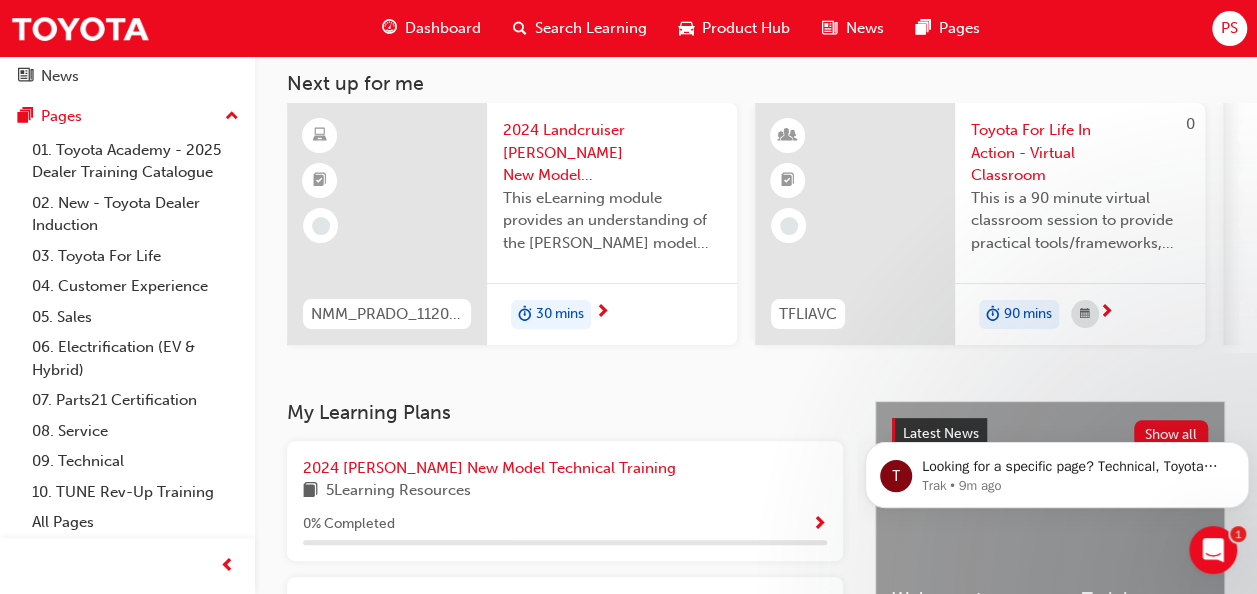 click on "PS" at bounding box center [1229, 28] 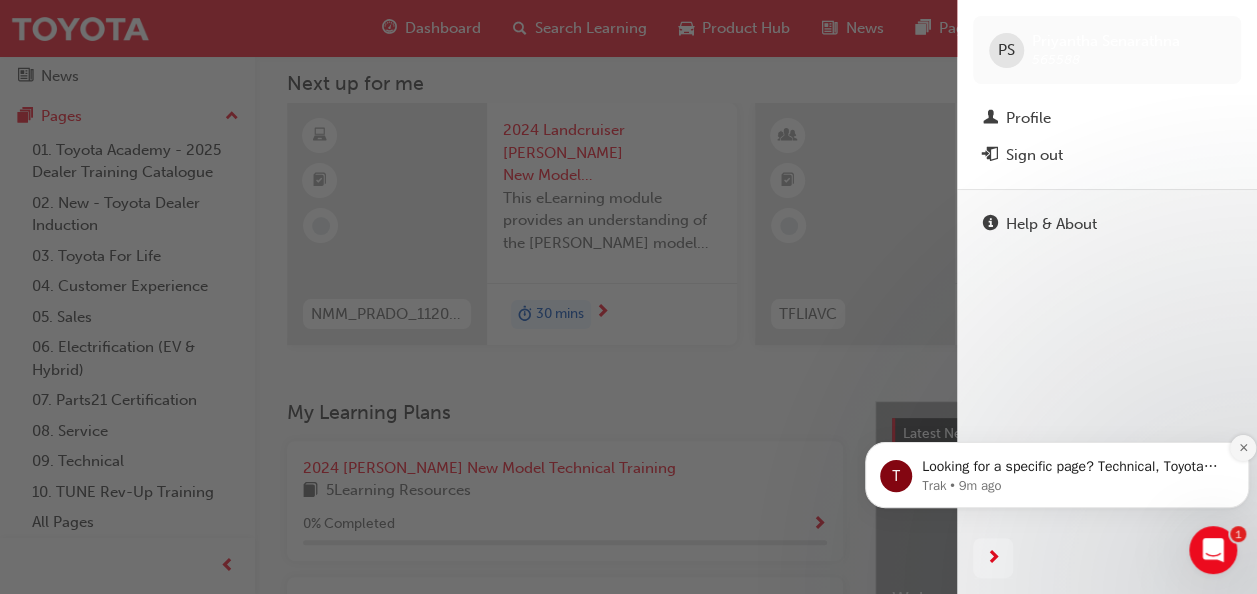 click 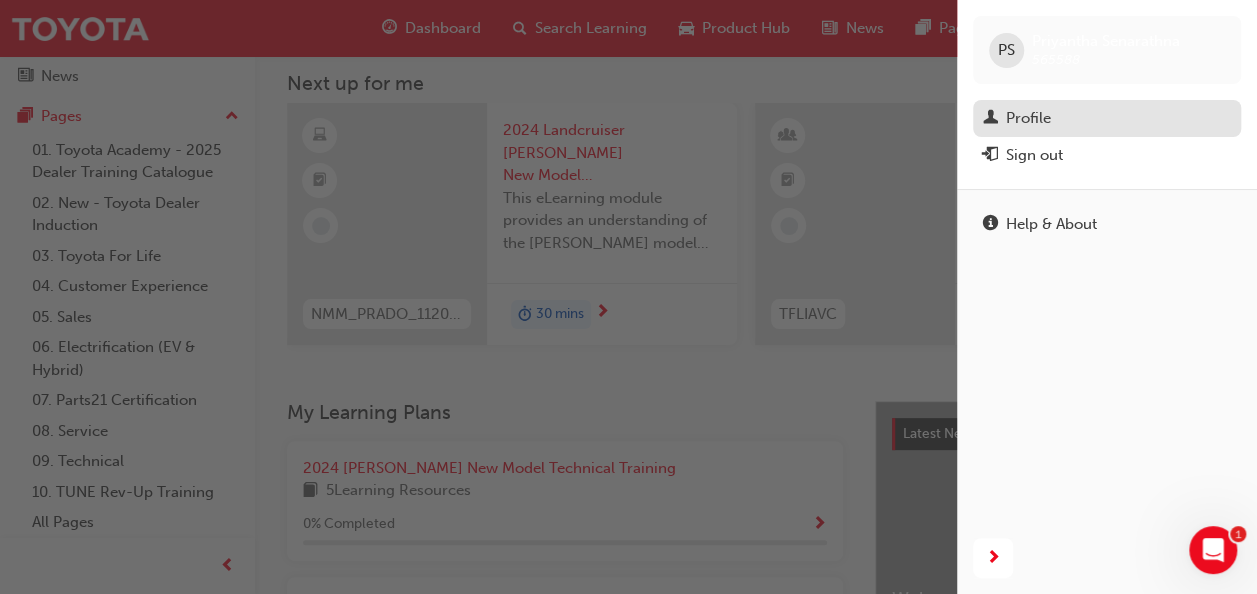 click on "Profile" at bounding box center (1028, 118) 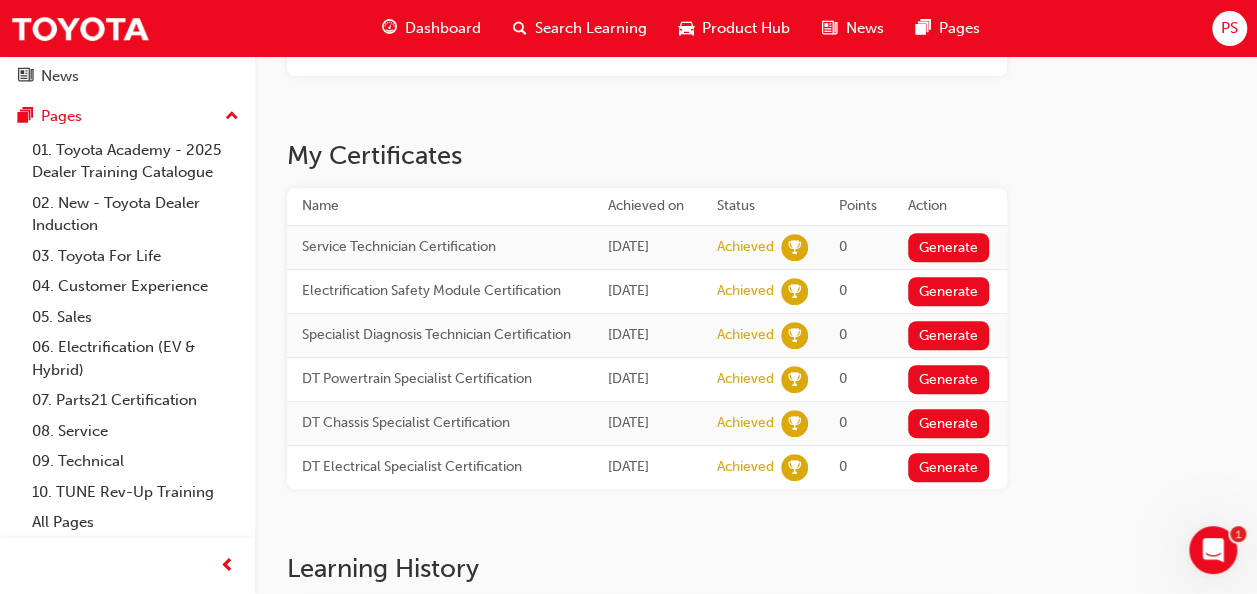 scroll, scrollTop: 332, scrollLeft: 0, axis: vertical 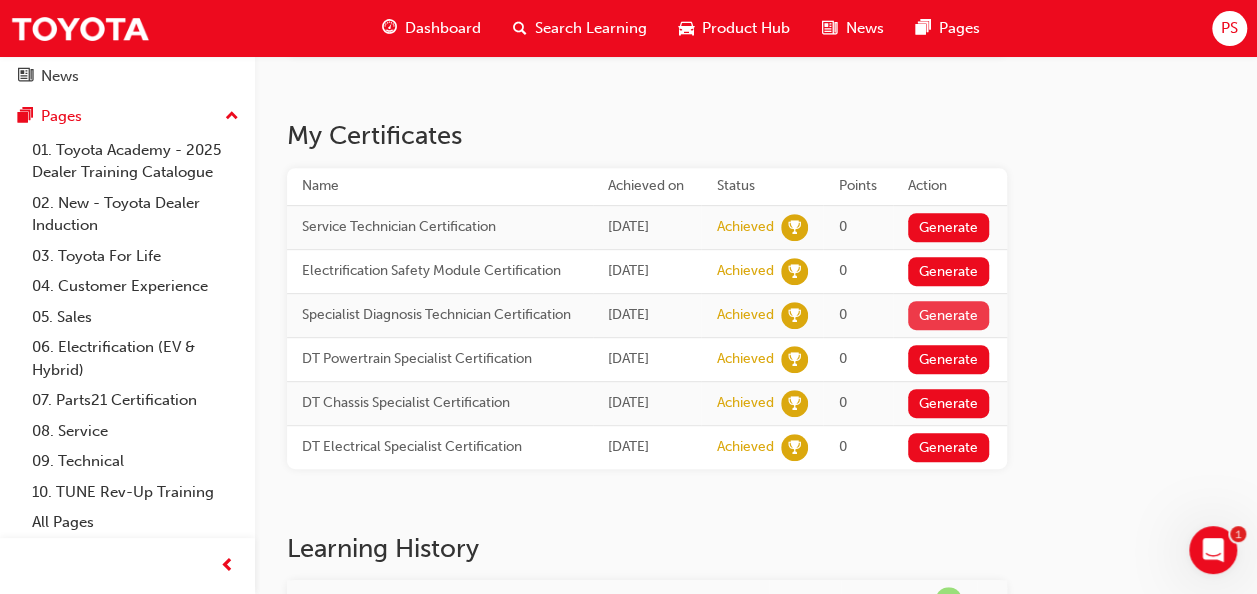 click on "Generate" at bounding box center (949, 315) 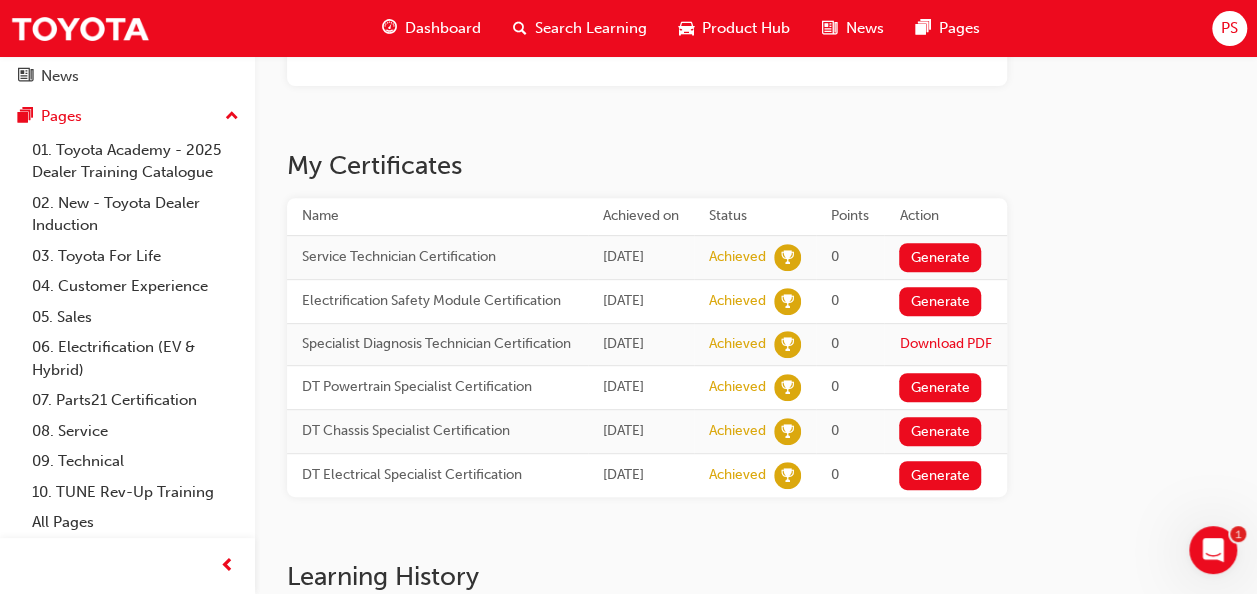 scroll, scrollTop: 222, scrollLeft: 0, axis: vertical 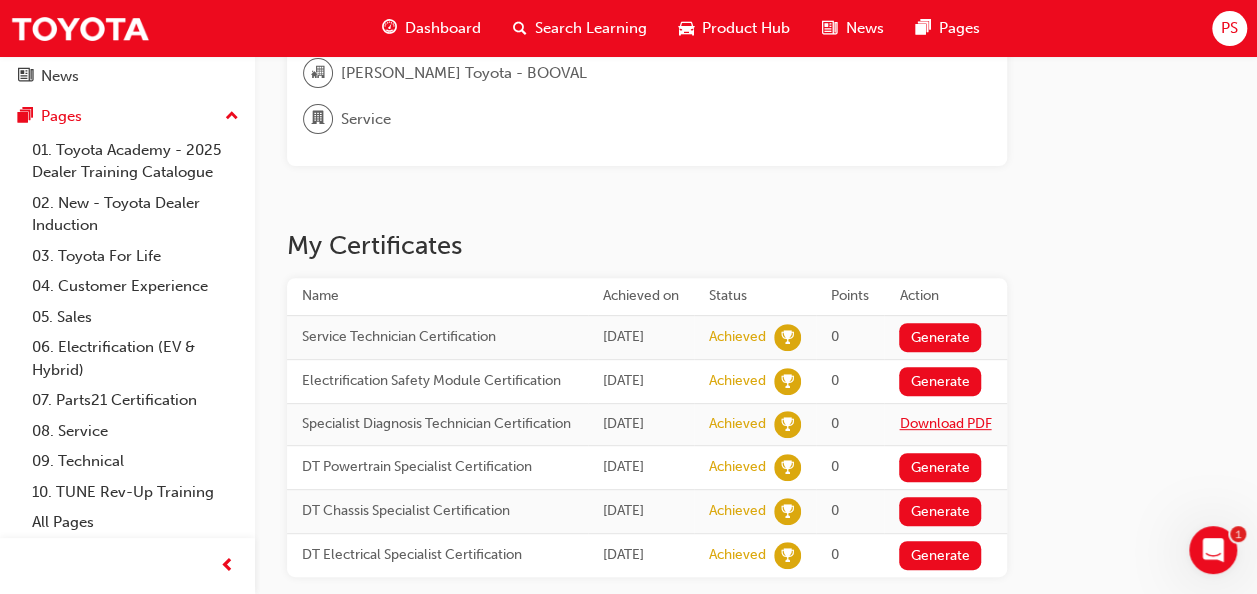 click on "Download PDF" at bounding box center (945, 423) 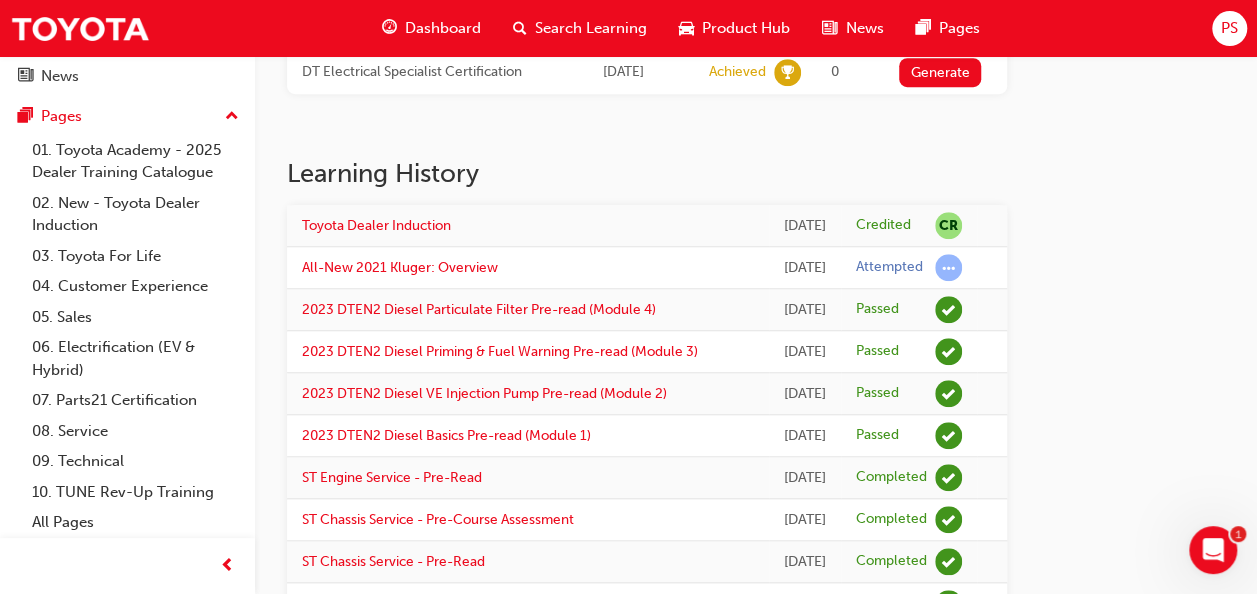 scroll, scrollTop: 0, scrollLeft: 0, axis: both 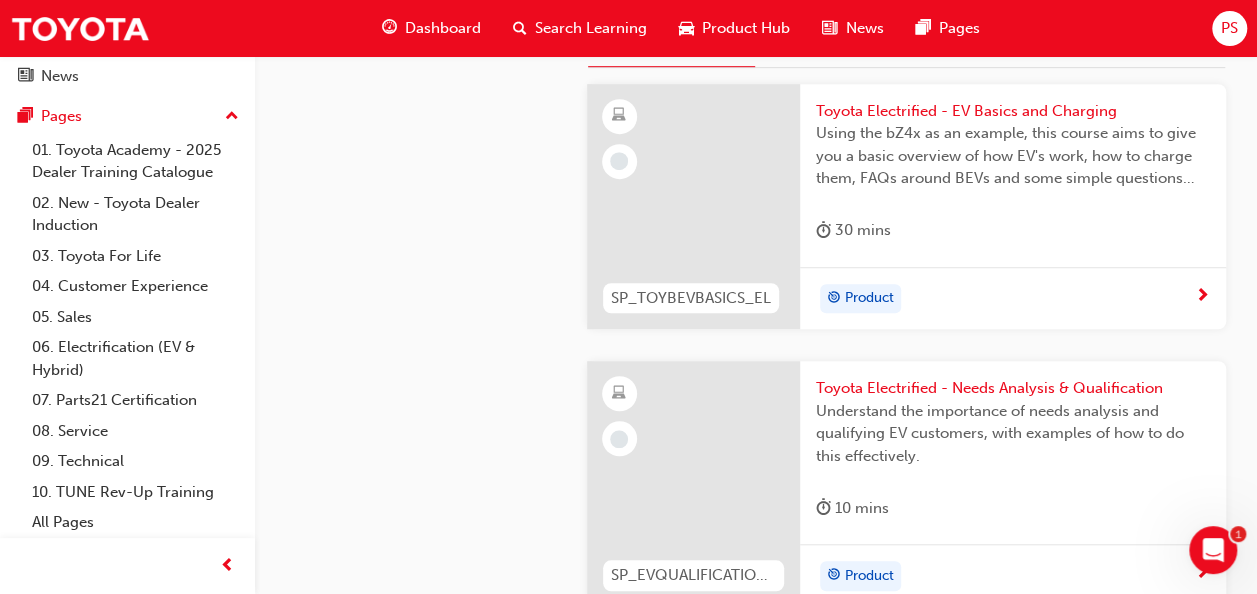 click at bounding box center (1202, 297) 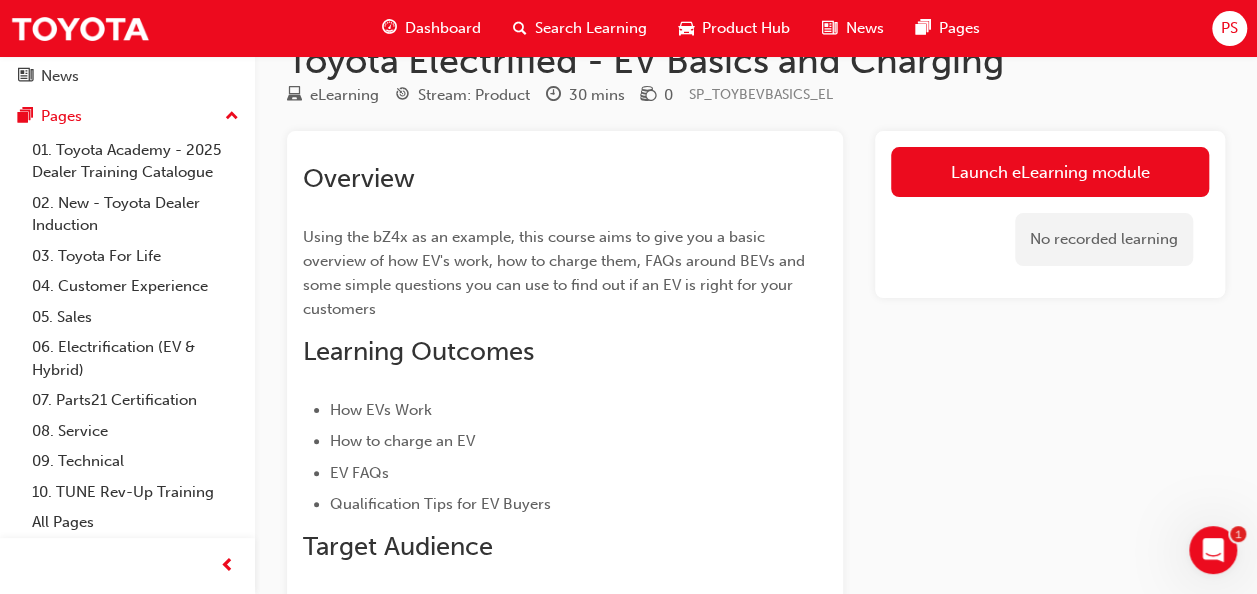 scroll, scrollTop: 50, scrollLeft: 0, axis: vertical 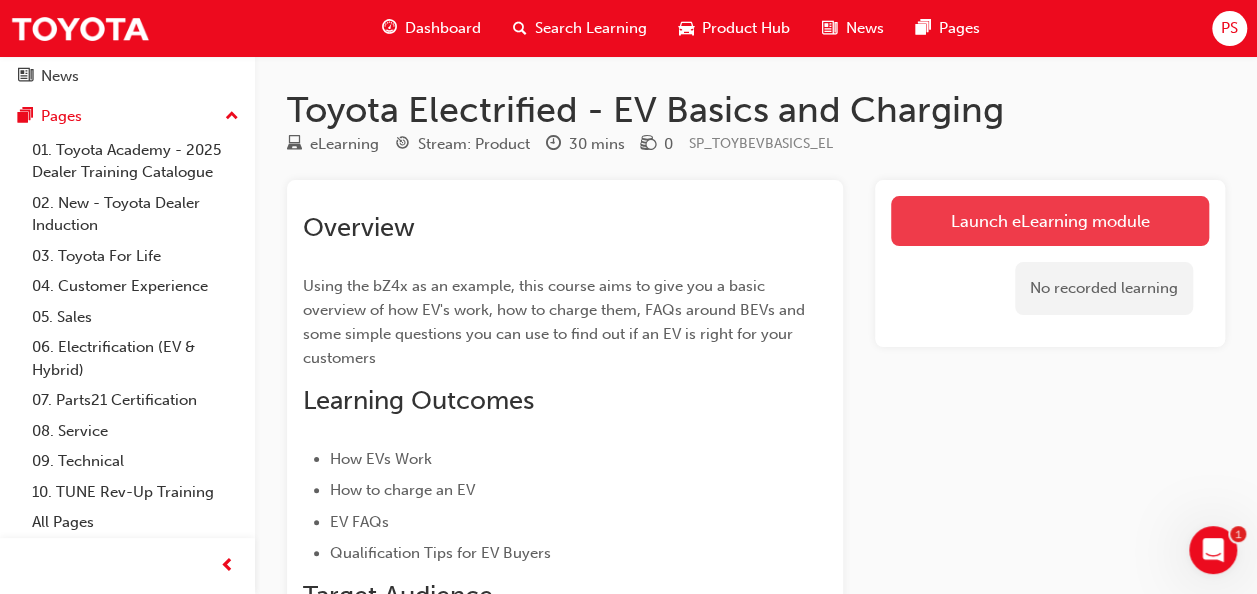click on "Launch eLearning module" at bounding box center (1050, 221) 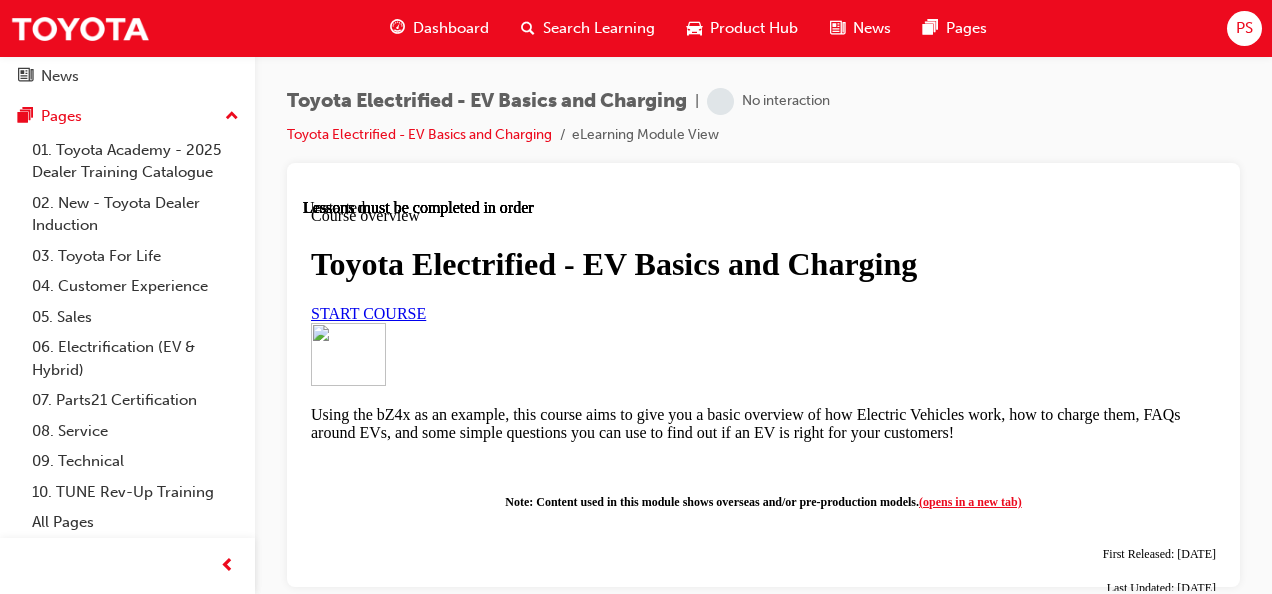 scroll, scrollTop: 0, scrollLeft: 0, axis: both 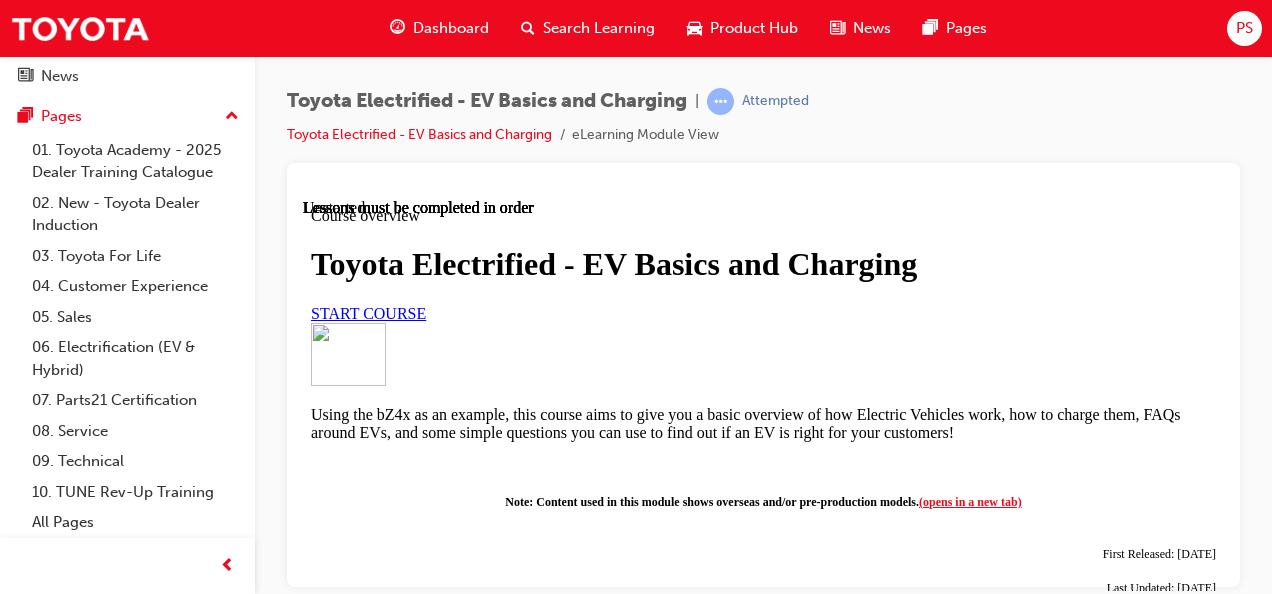 click on "START COURSE" at bounding box center [368, 312] 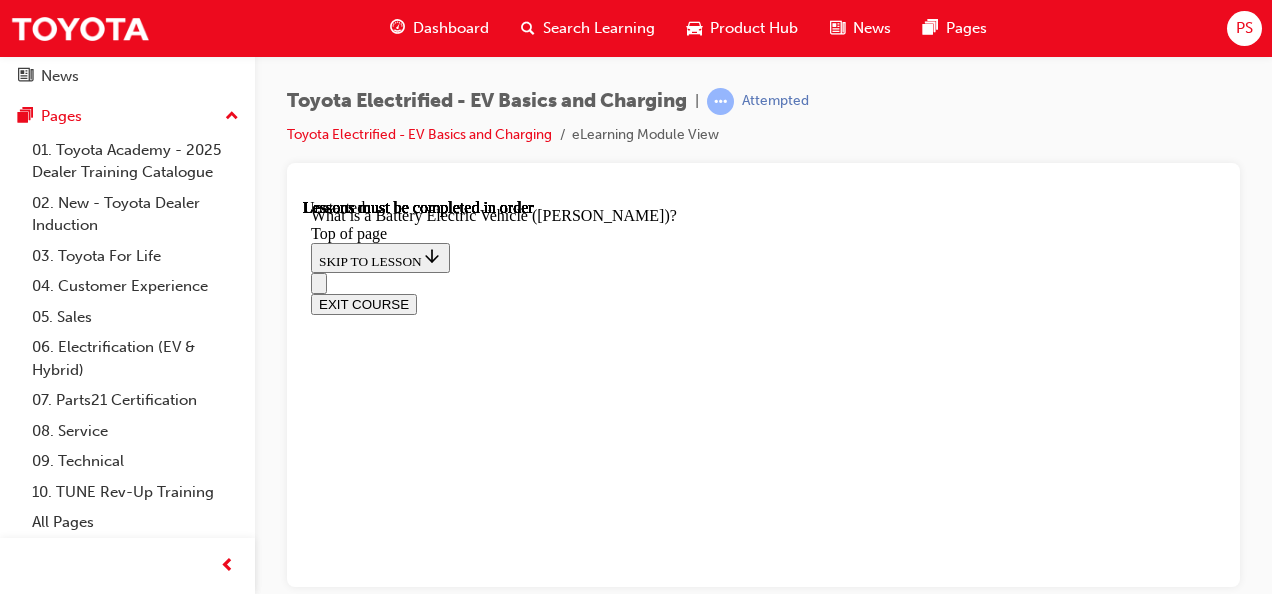 scroll, scrollTop: 62, scrollLeft: 0, axis: vertical 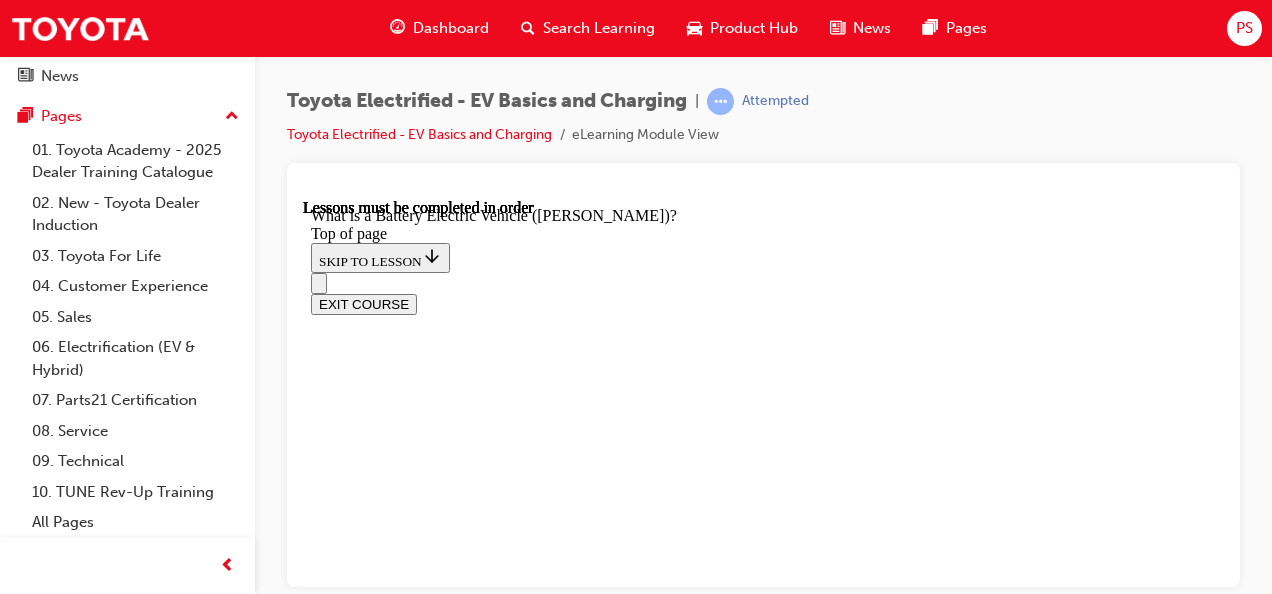 click at bounding box center (359, 10674) 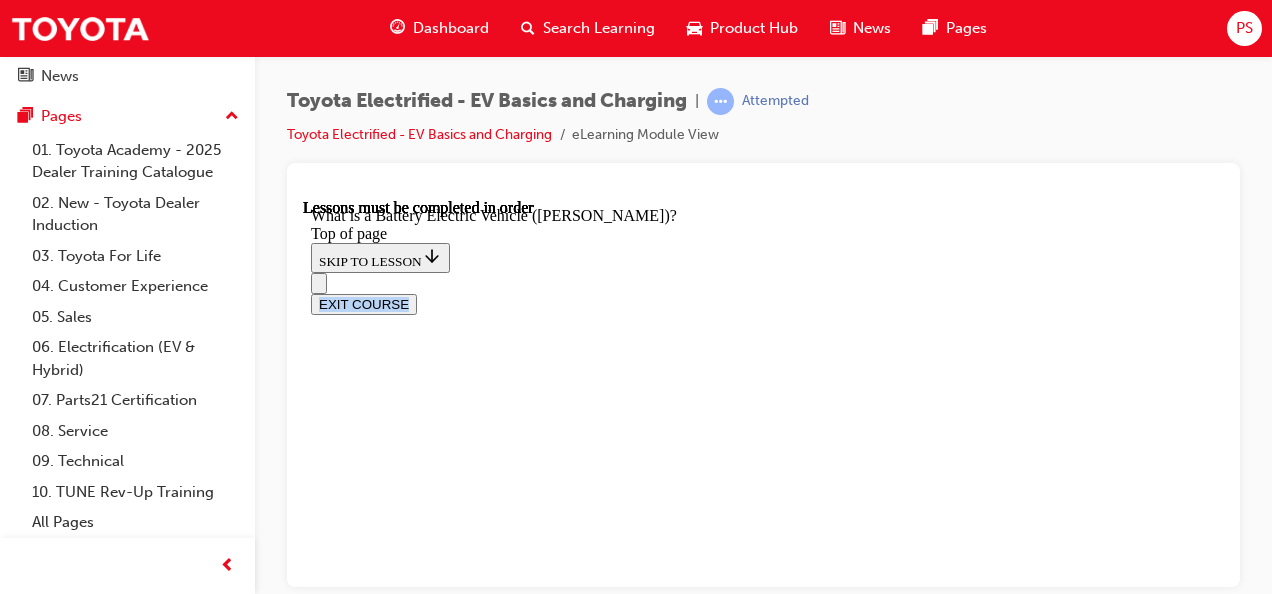 click on "EXIT COURSE" at bounding box center (763, 303) 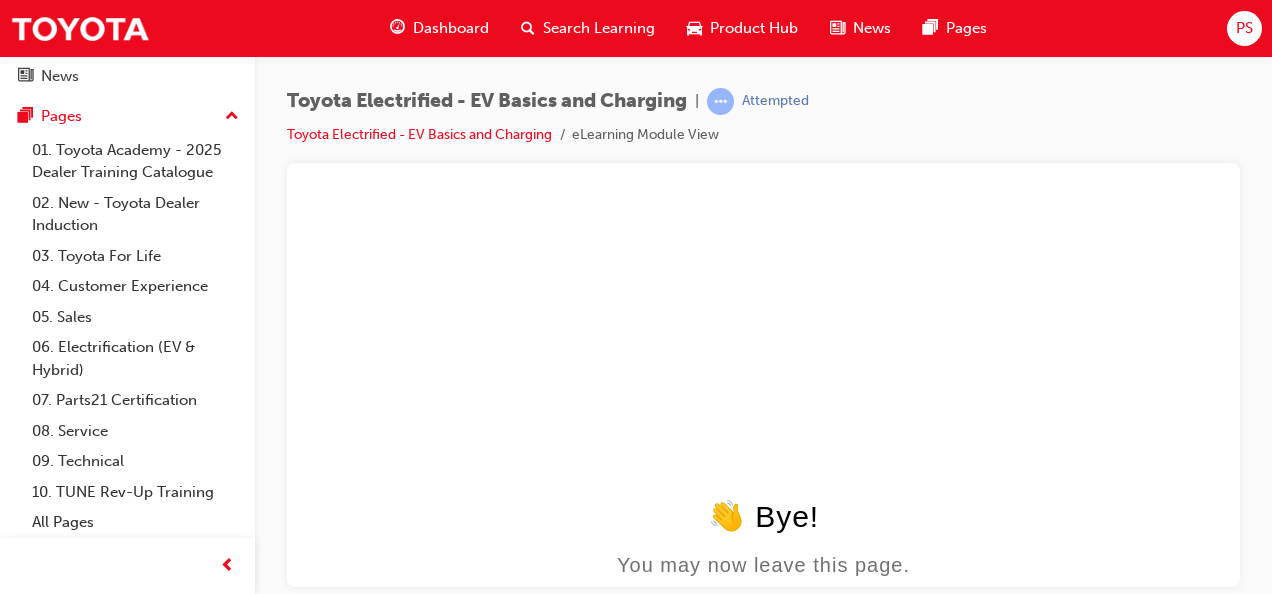 scroll, scrollTop: 0, scrollLeft: 0, axis: both 